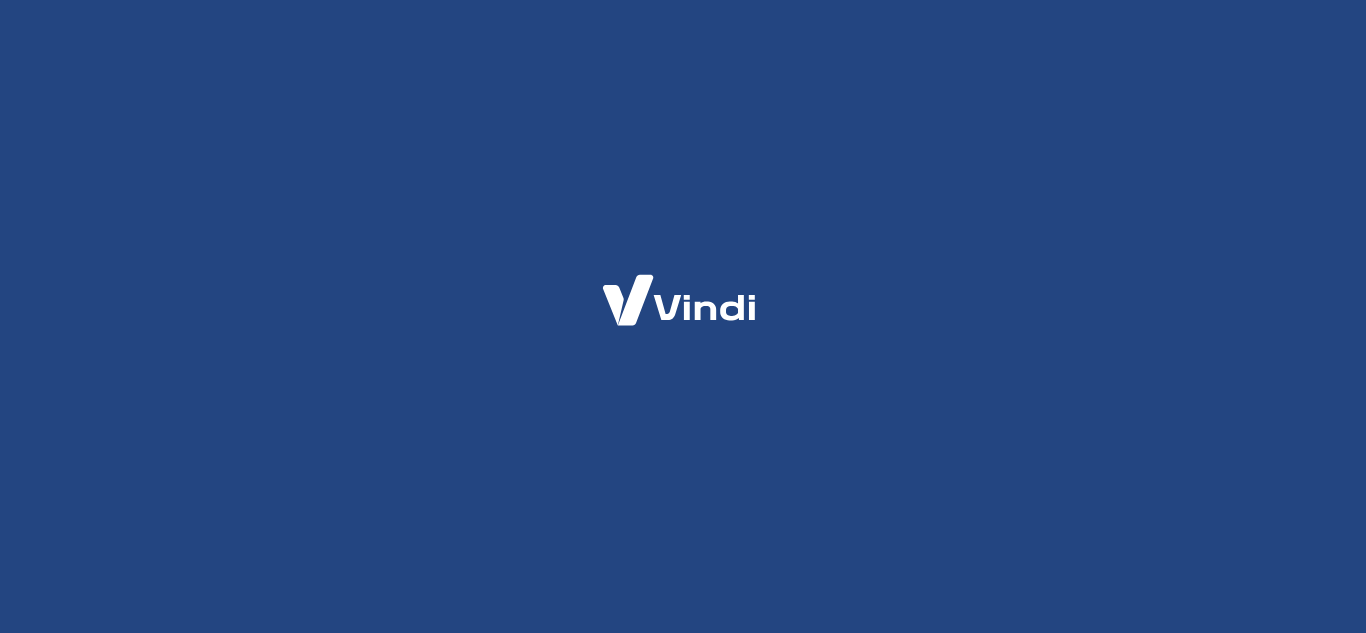 scroll, scrollTop: 0, scrollLeft: 0, axis: both 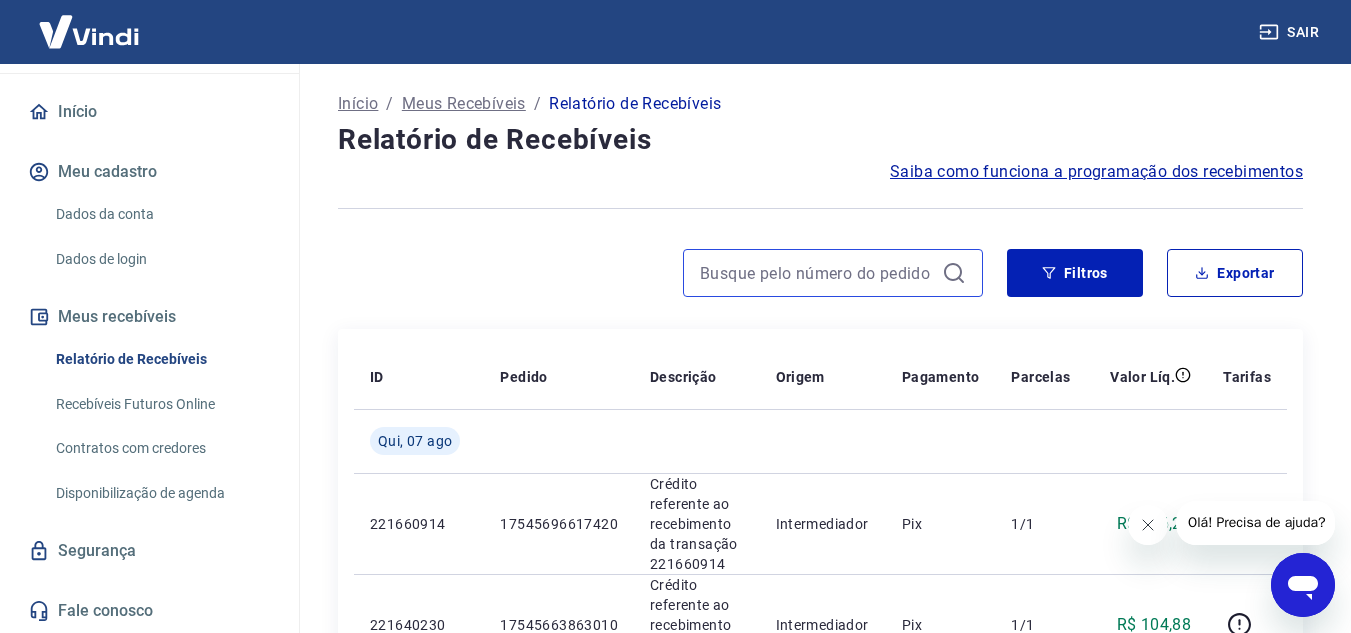 click at bounding box center (817, 273) 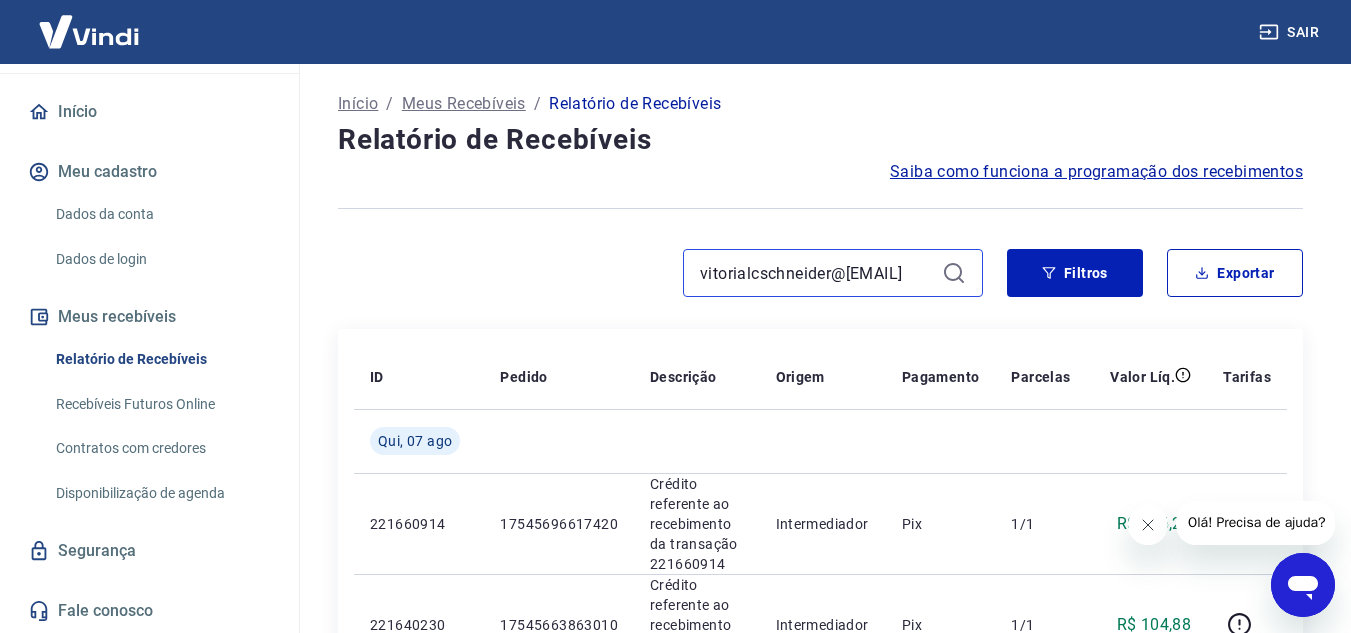 type on "vitorialcschneider@gmail.com" 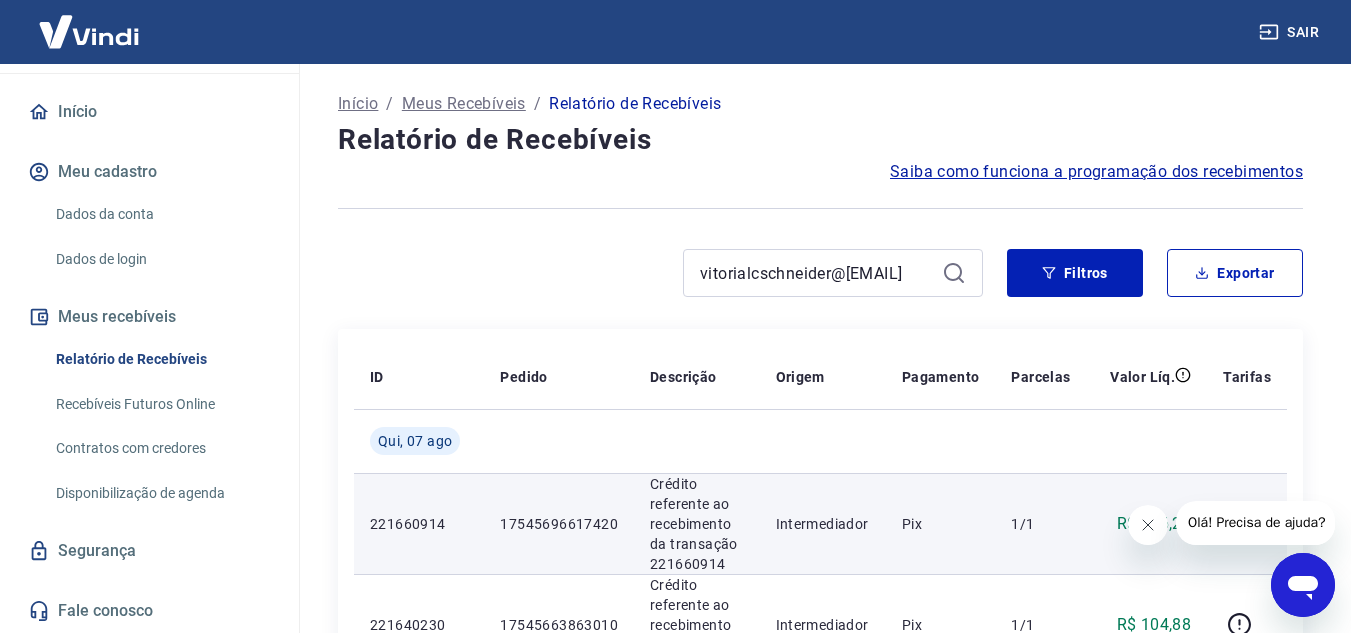 click on "vitorialcschneider@gmail.com" at bounding box center [833, 273] 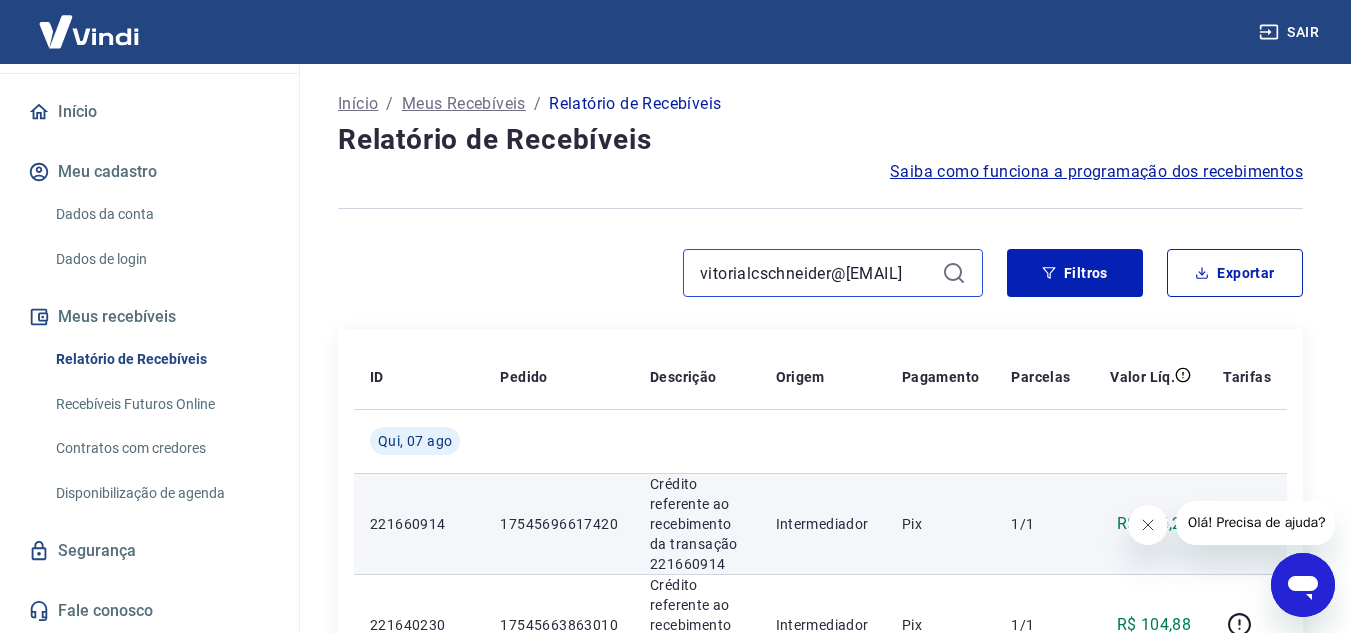 click on "vitorialcschneider@gmail.com" at bounding box center [817, 273] 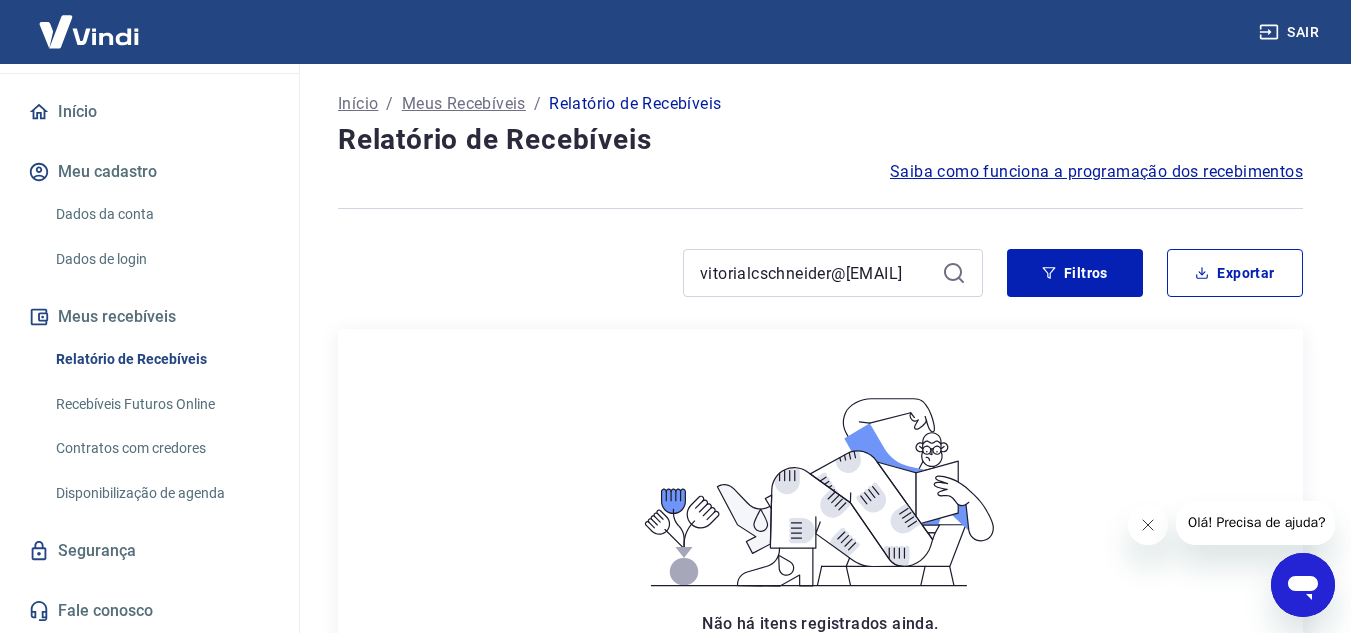 click at bounding box center (820, 208) 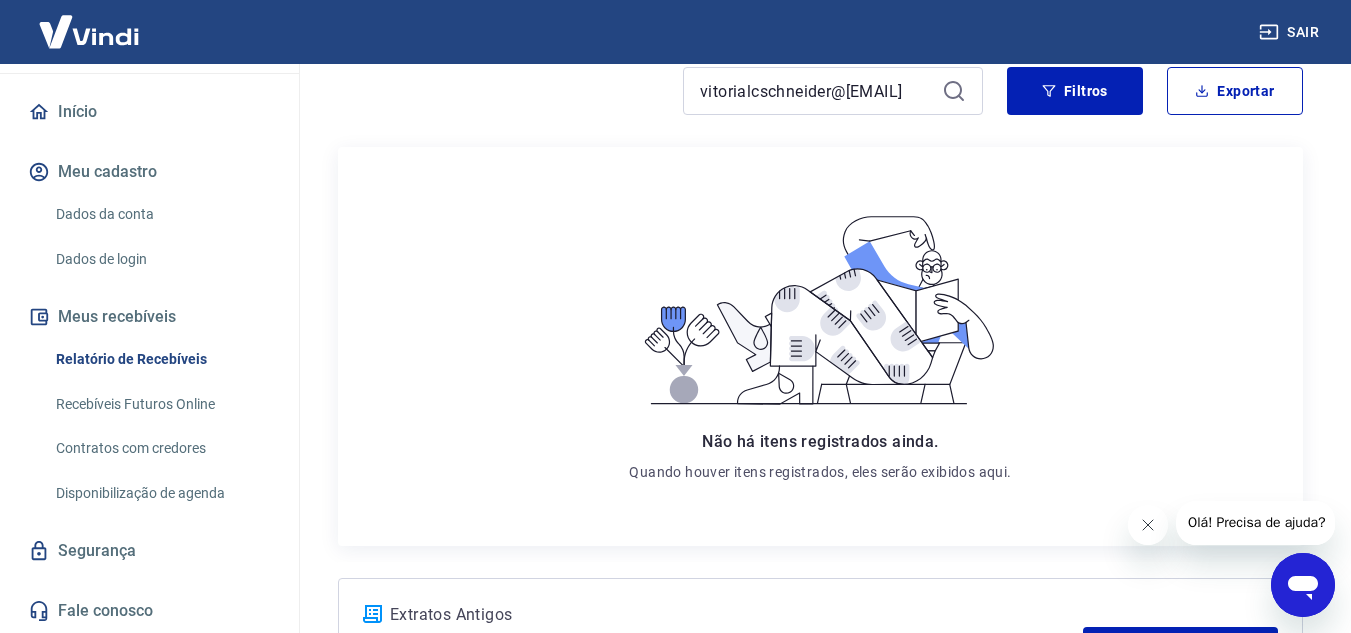 scroll, scrollTop: 0, scrollLeft: 0, axis: both 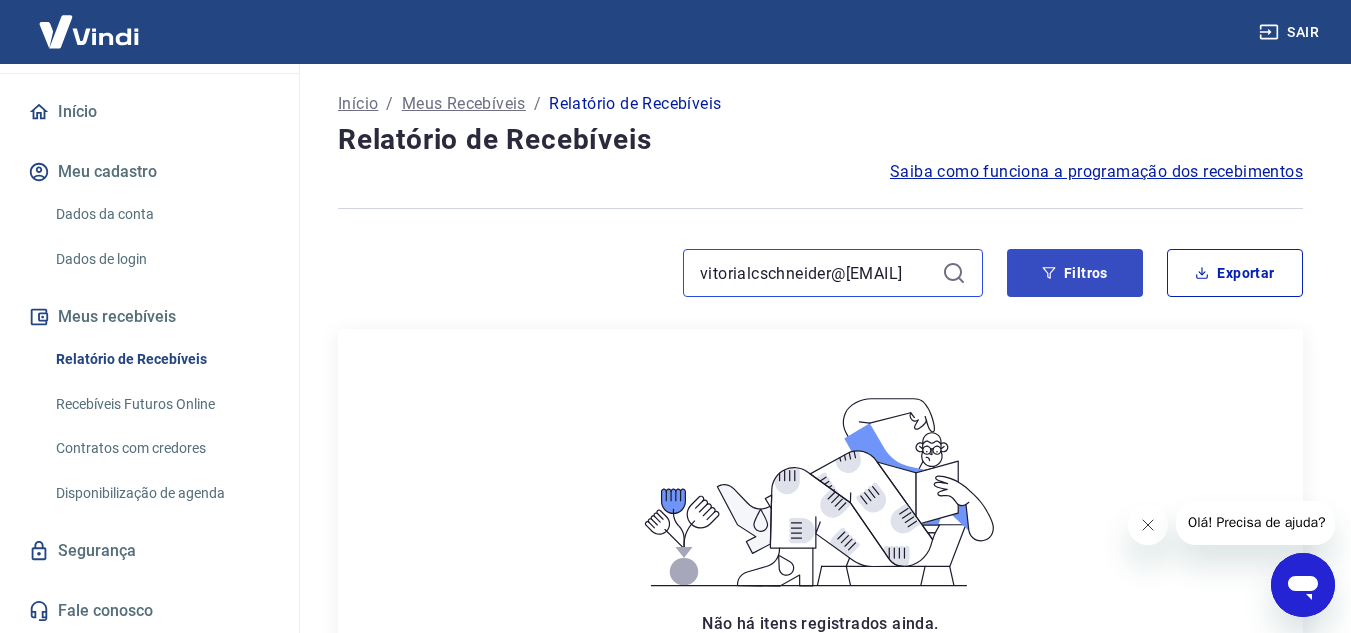 drag, startPoint x: 723, startPoint y: 269, endPoint x: 1058, endPoint y: 269, distance: 335 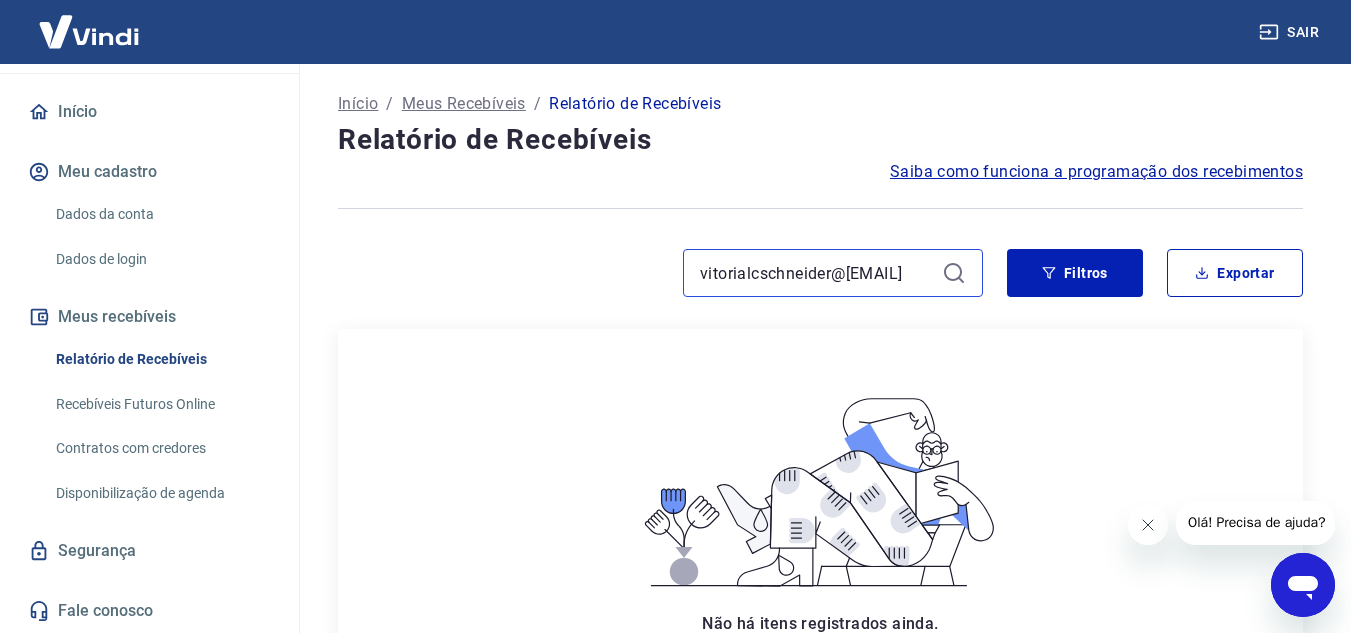 drag, startPoint x: 759, startPoint y: 265, endPoint x: 750, endPoint y: 275, distance: 13.453624 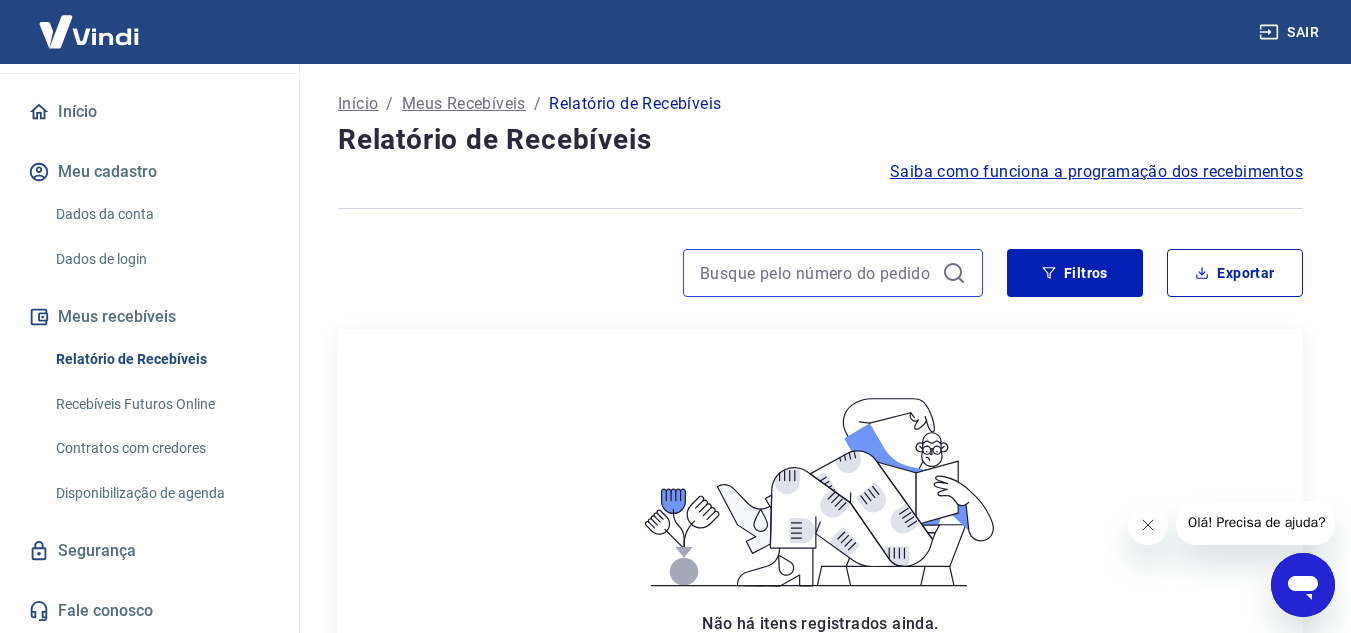 scroll, scrollTop: 360, scrollLeft: 0, axis: vertical 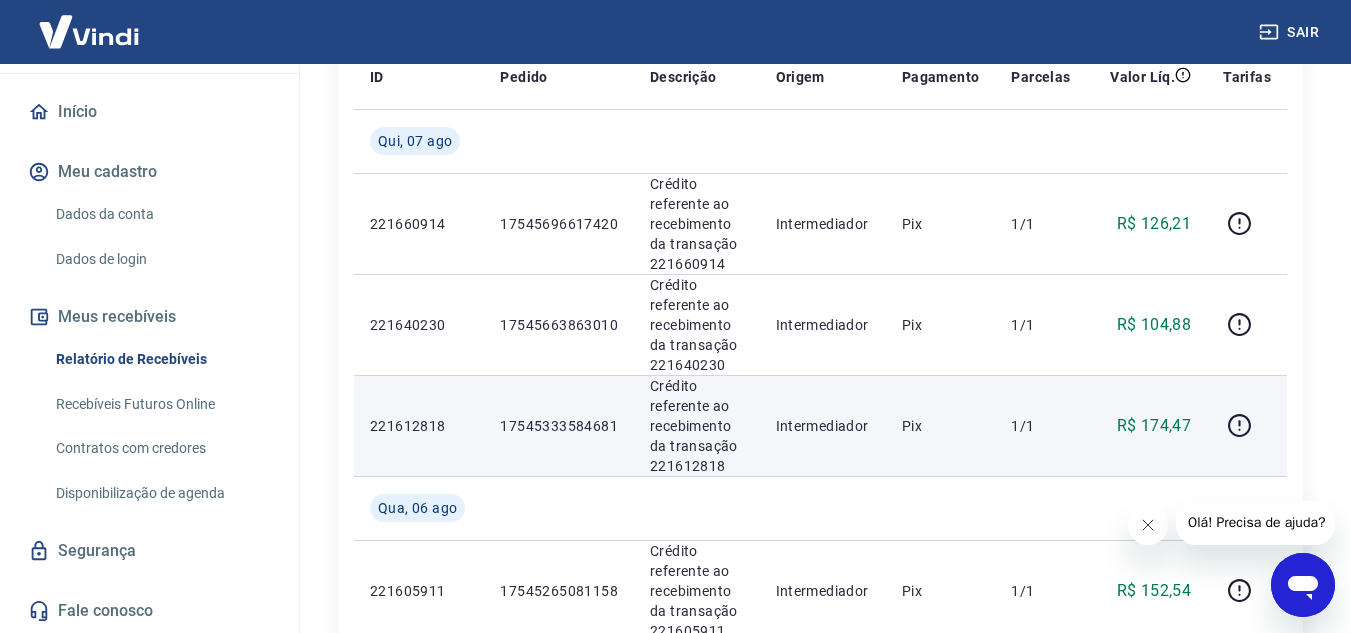 type 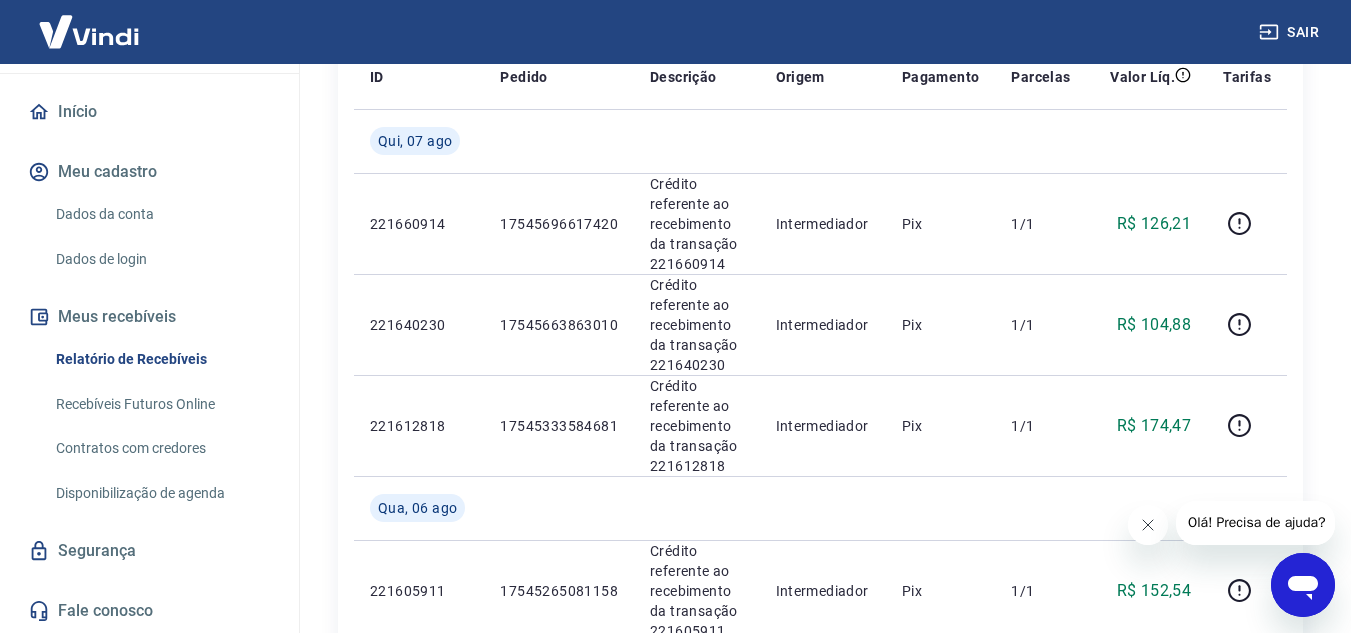 scroll, scrollTop: 0, scrollLeft: 0, axis: both 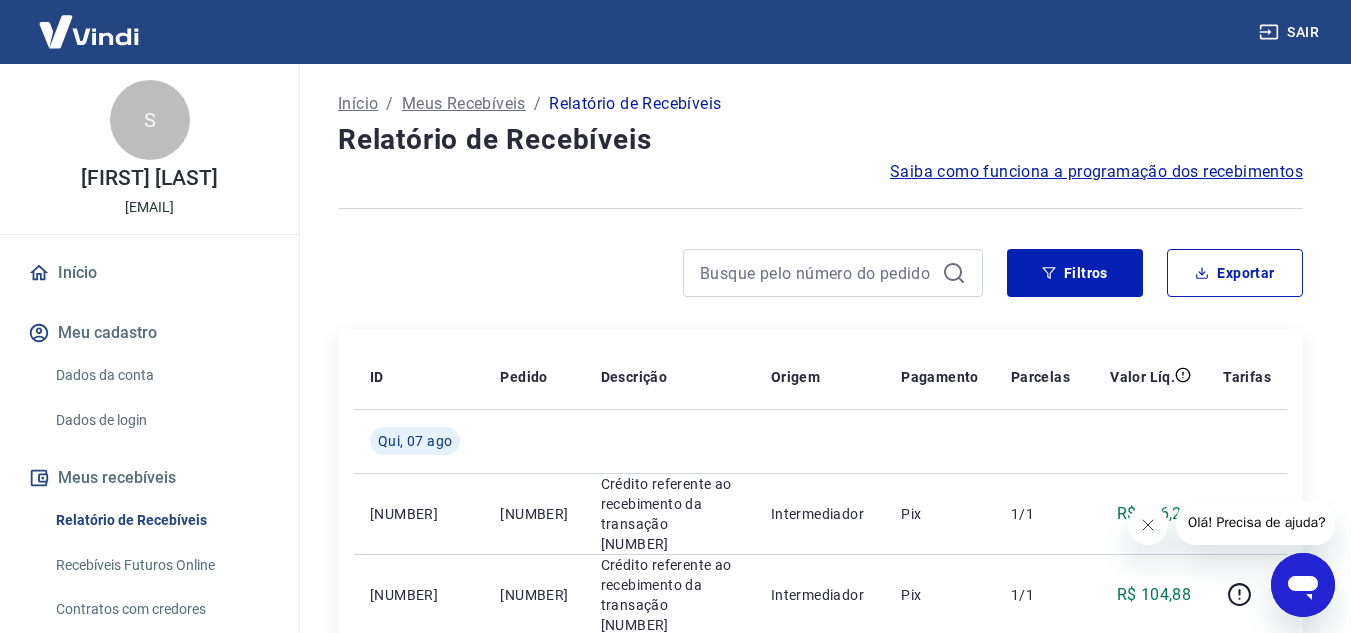 click on "Meus Recebíveis" at bounding box center (464, 104) 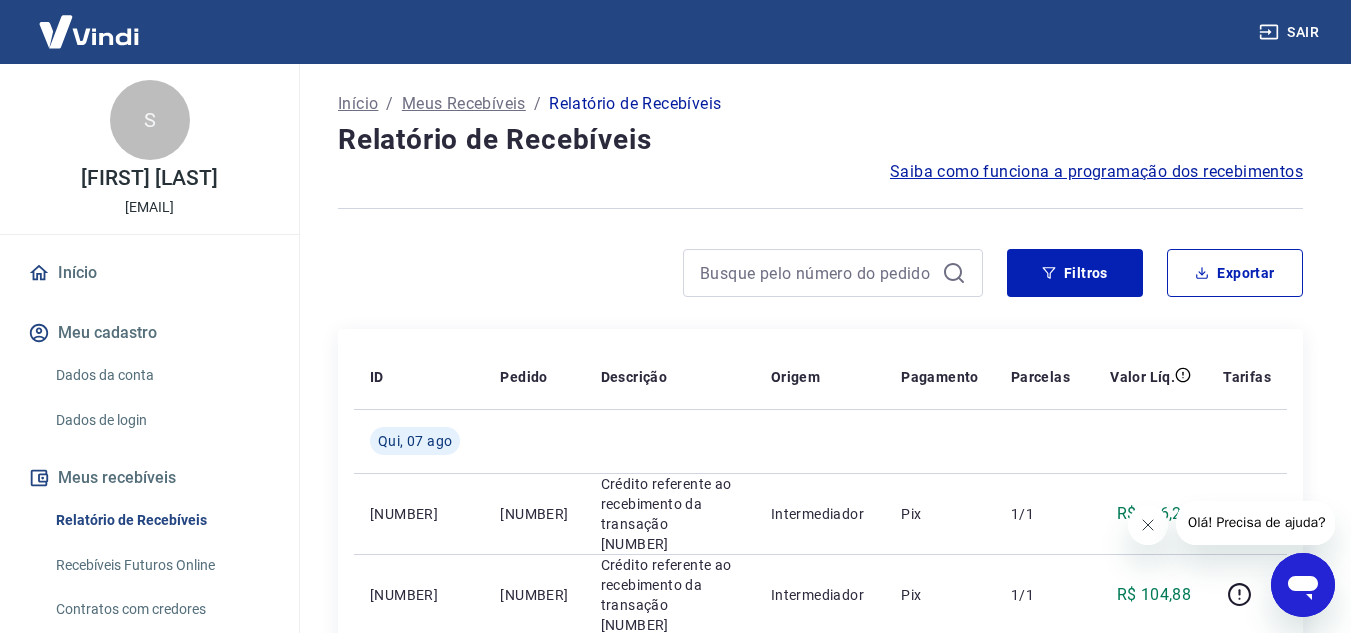 scroll, scrollTop: 0, scrollLeft: 0, axis: both 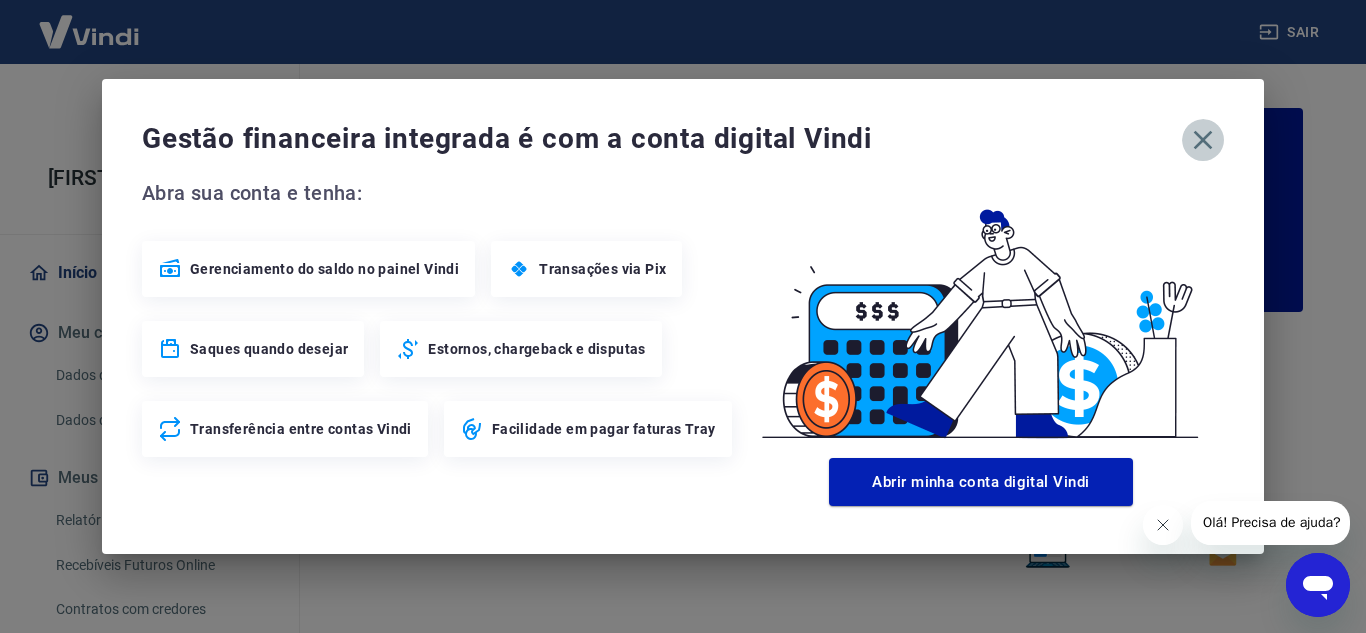click 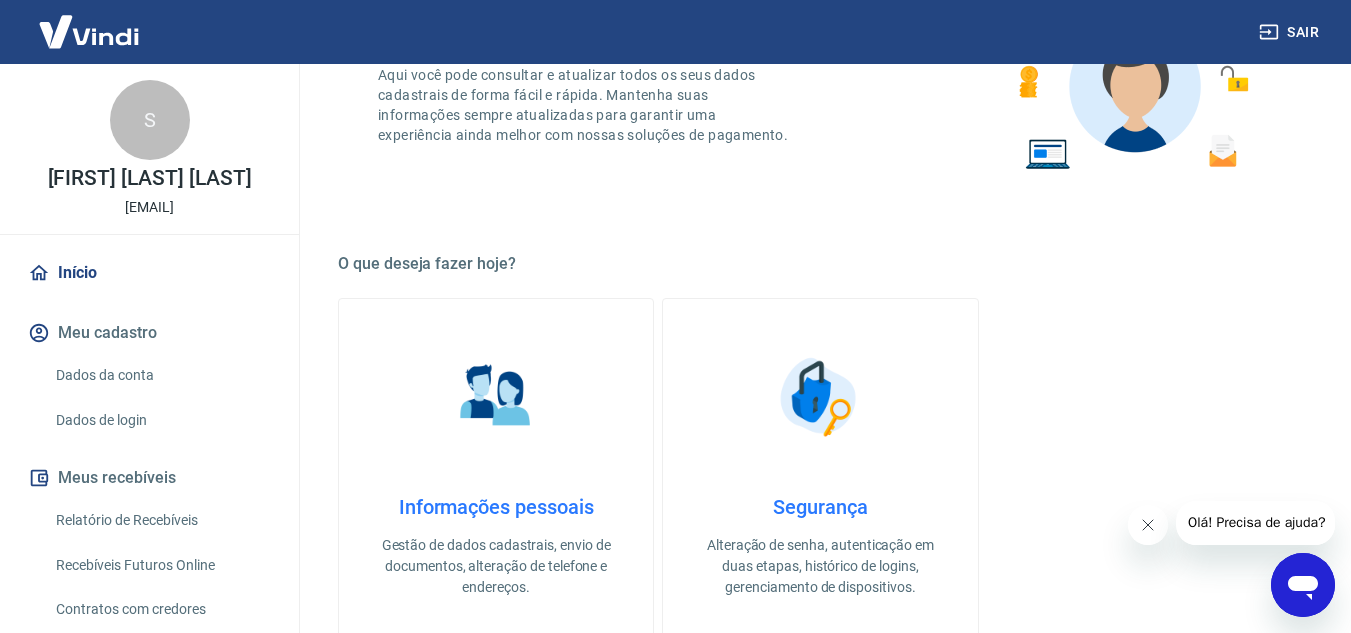 scroll, scrollTop: 400, scrollLeft: 0, axis: vertical 